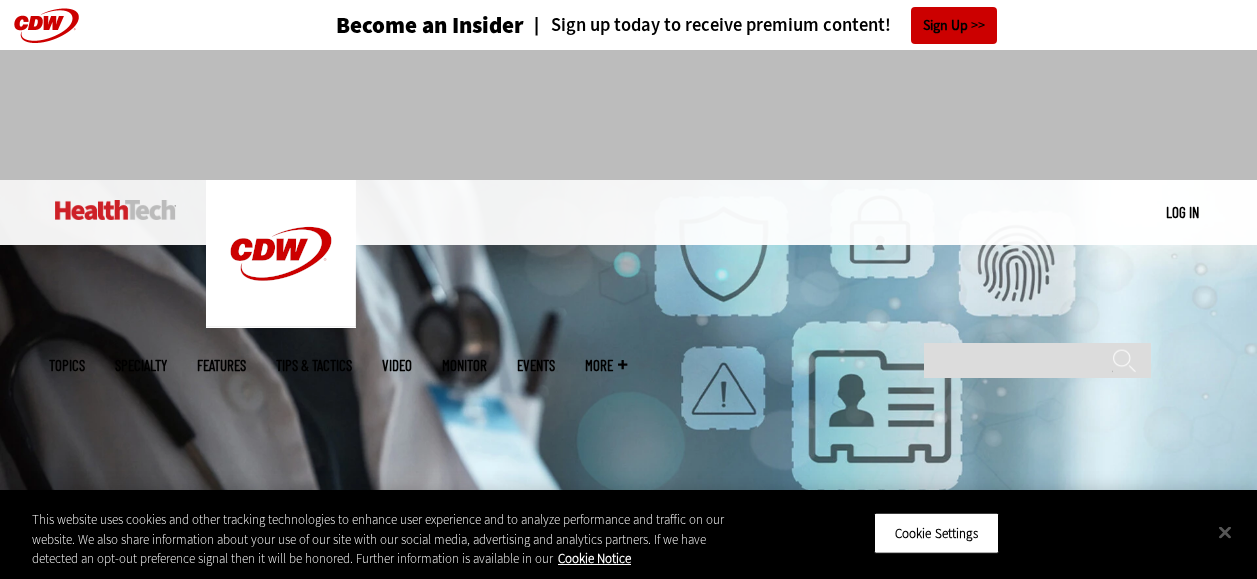 scroll, scrollTop: 0, scrollLeft: 0, axis: both 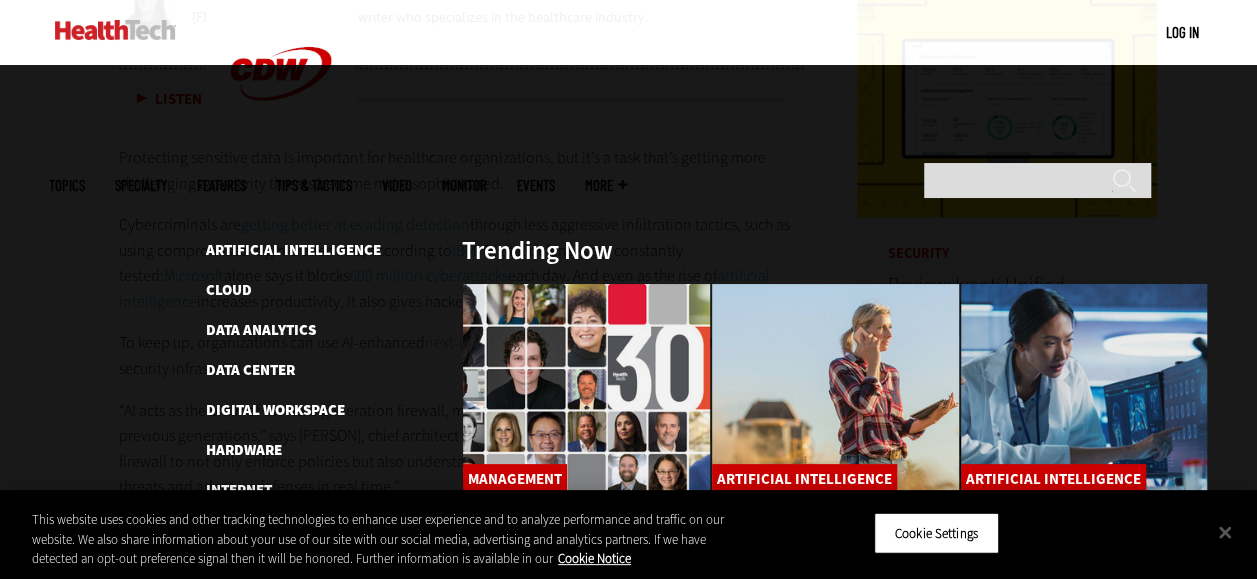 click at bounding box center (115, 30) 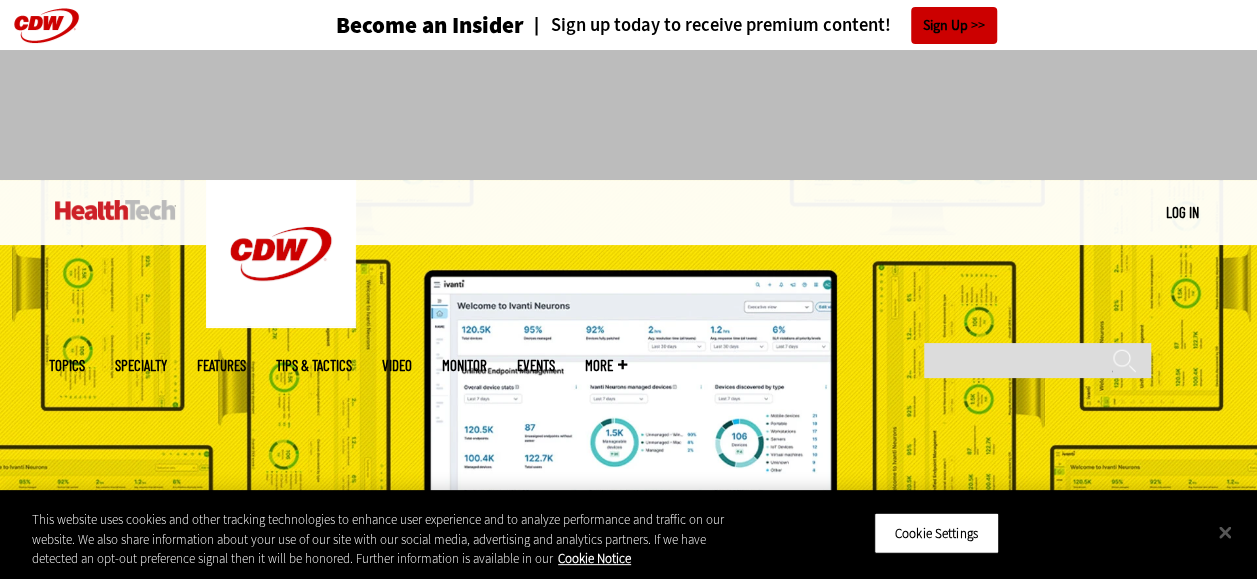 scroll, scrollTop: 0, scrollLeft: 0, axis: both 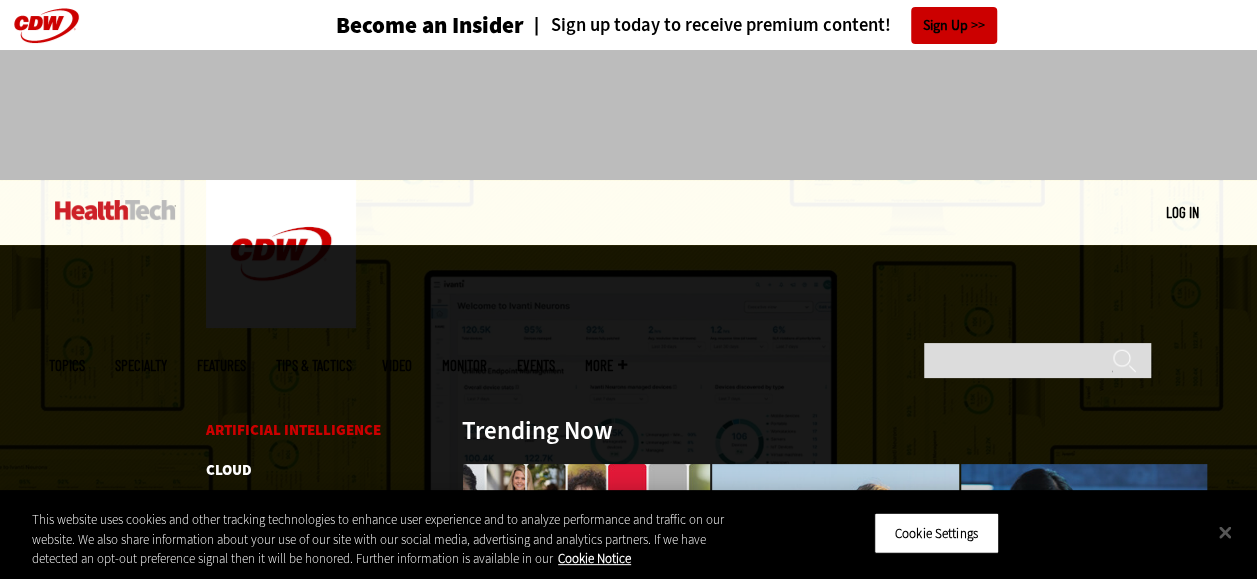 click on "Artificial Intelligence" at bounding box center (293, 430) 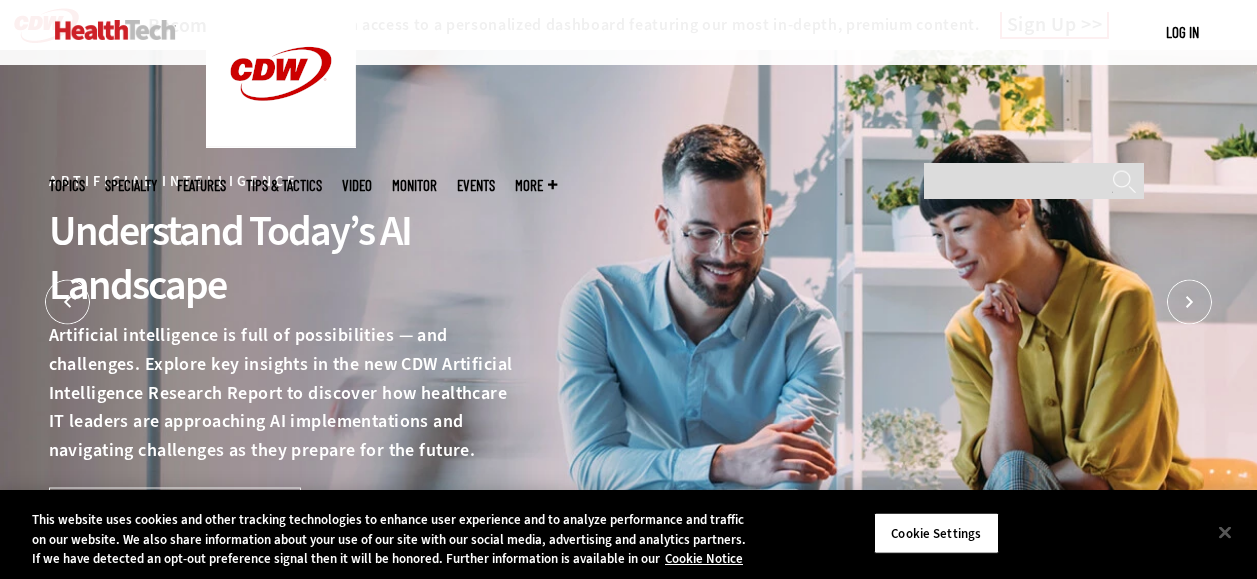 scroll, scrollTop: 300, scrollLeft: 0, axis: vertical 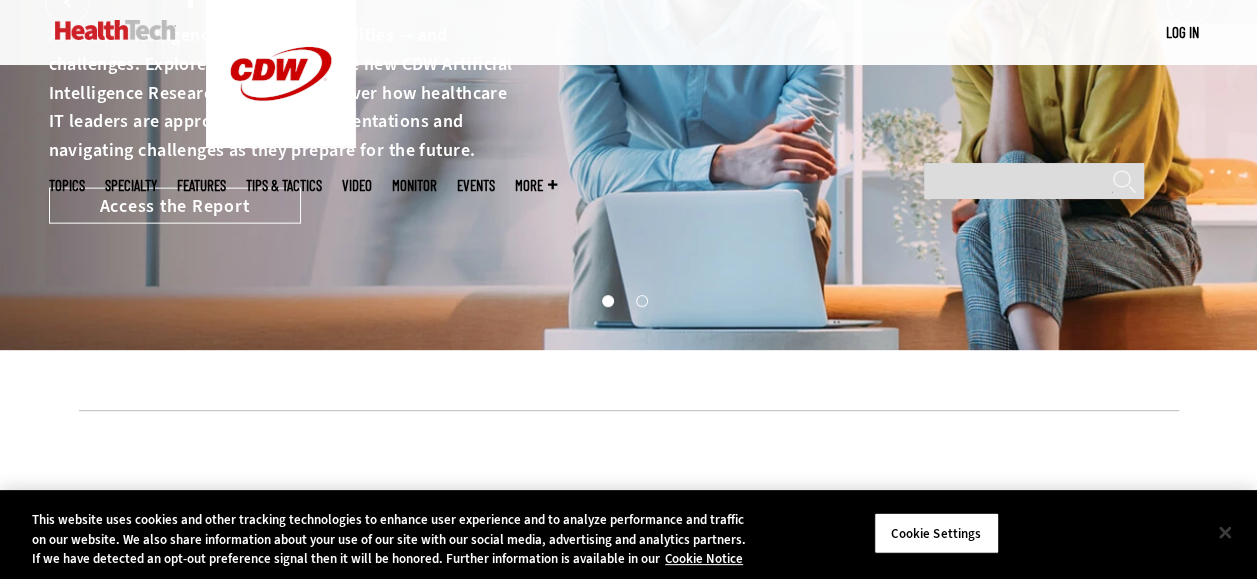 click at bounding box center [1225, 532] 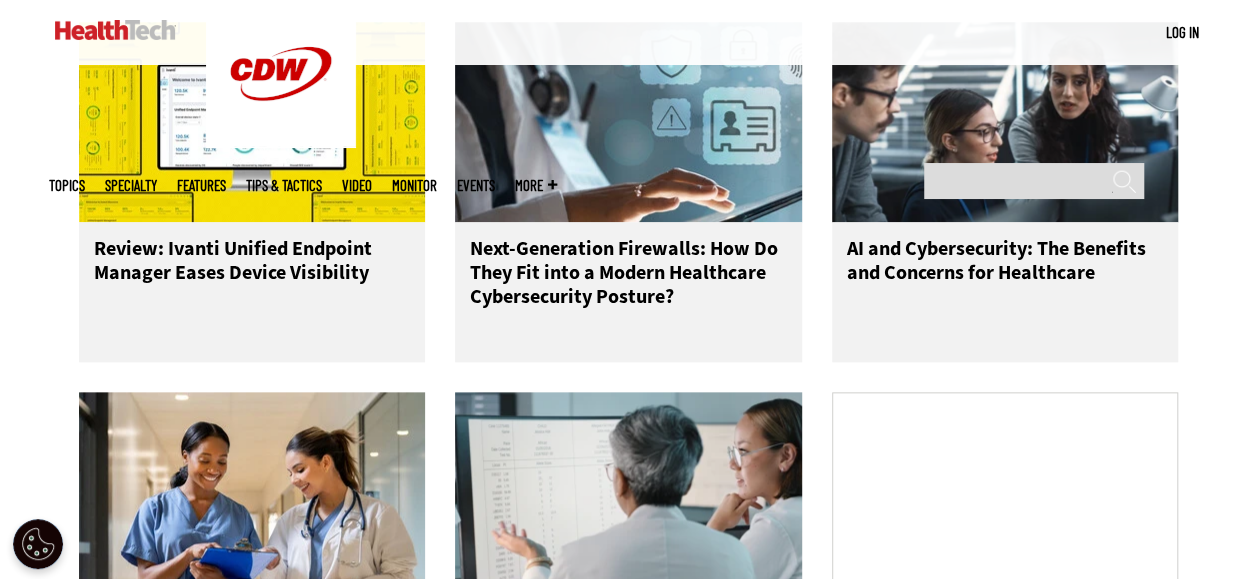 scroll, scrollTop: 1000, scrollLeft: 0, axis: vertical 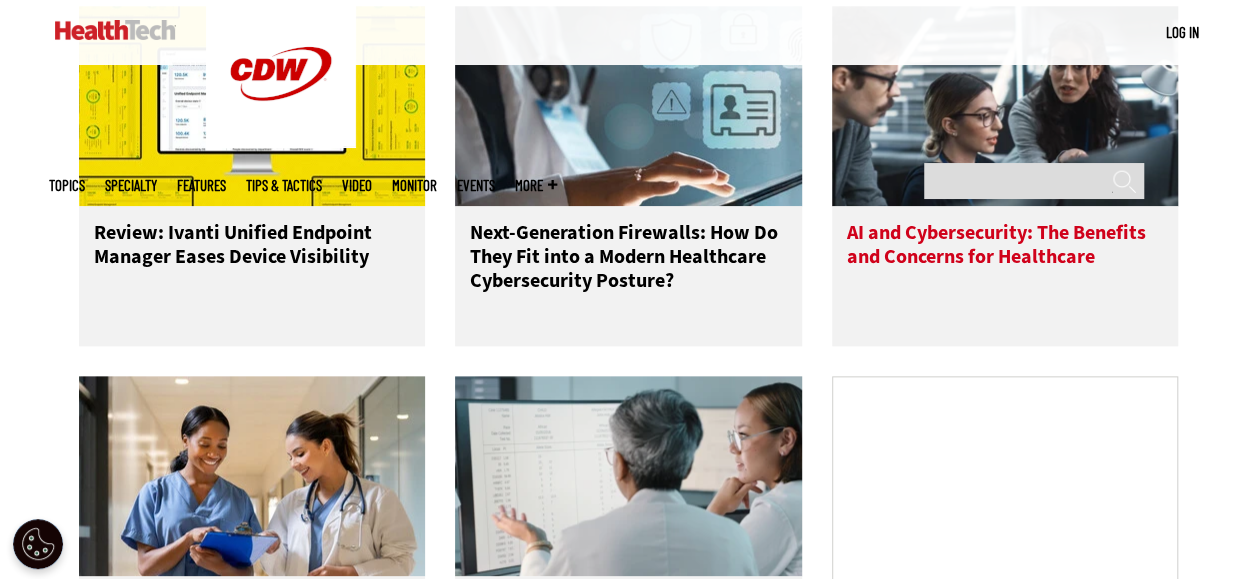 click on "AI and Cybersecurity: The Benefits and Concerns for Healthcare" at bounding box center (1005, 261) 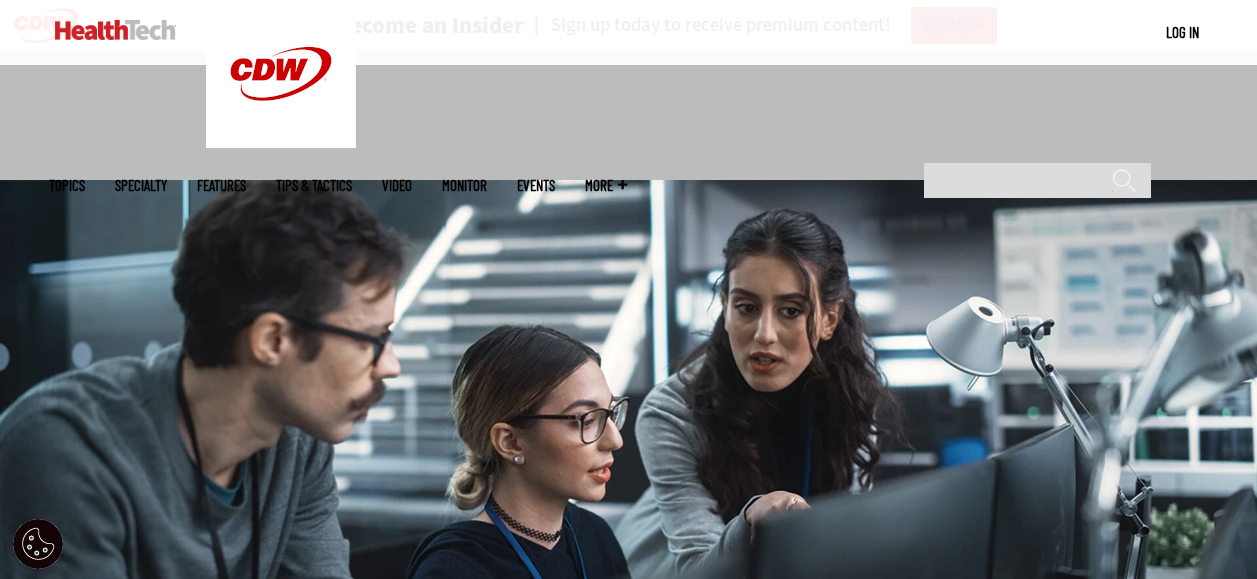 scroll, scrollTop: 600, scrollLeft: 0, axis: vertical 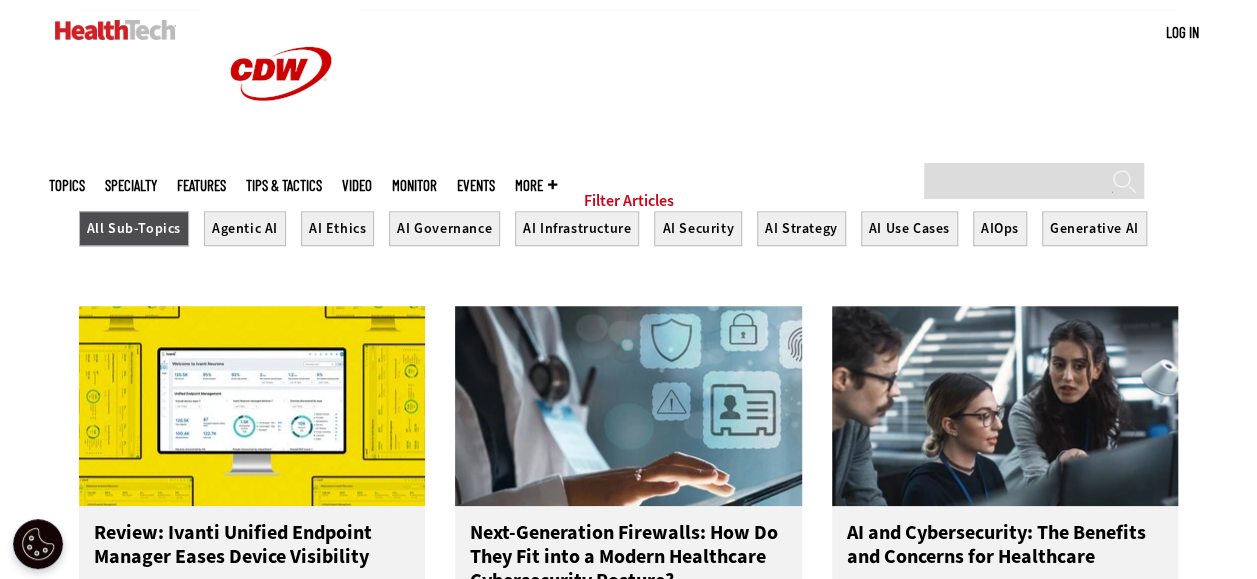 click on "Filter Articles" at bounding box center (629, 201) 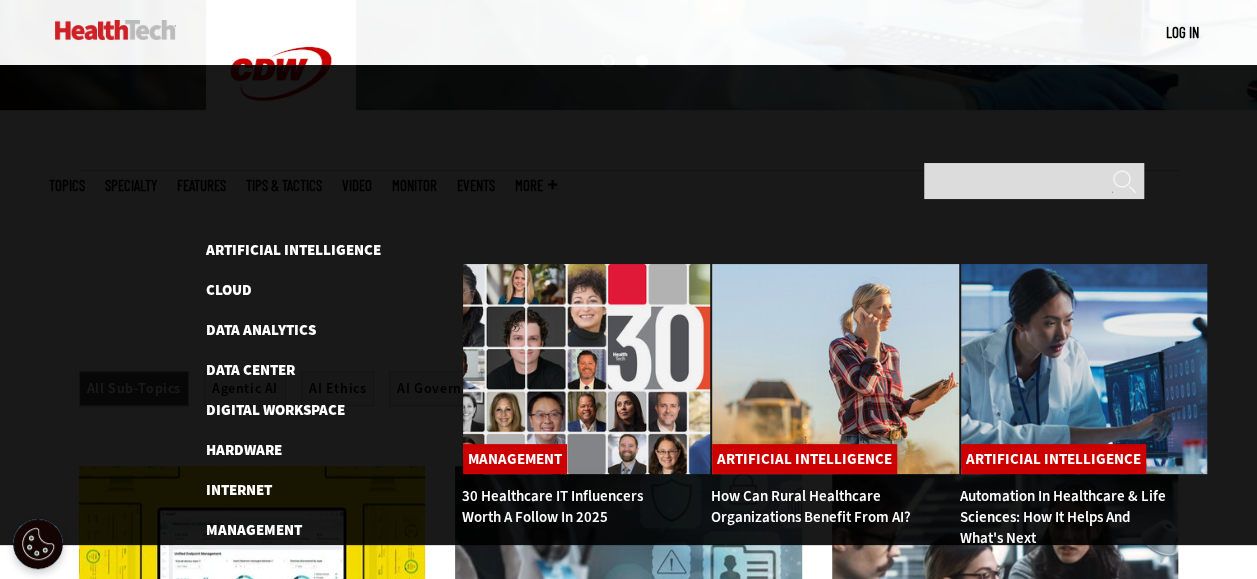 scroll, scrollTop: 400, scrollLeft: 0, axis: vertical 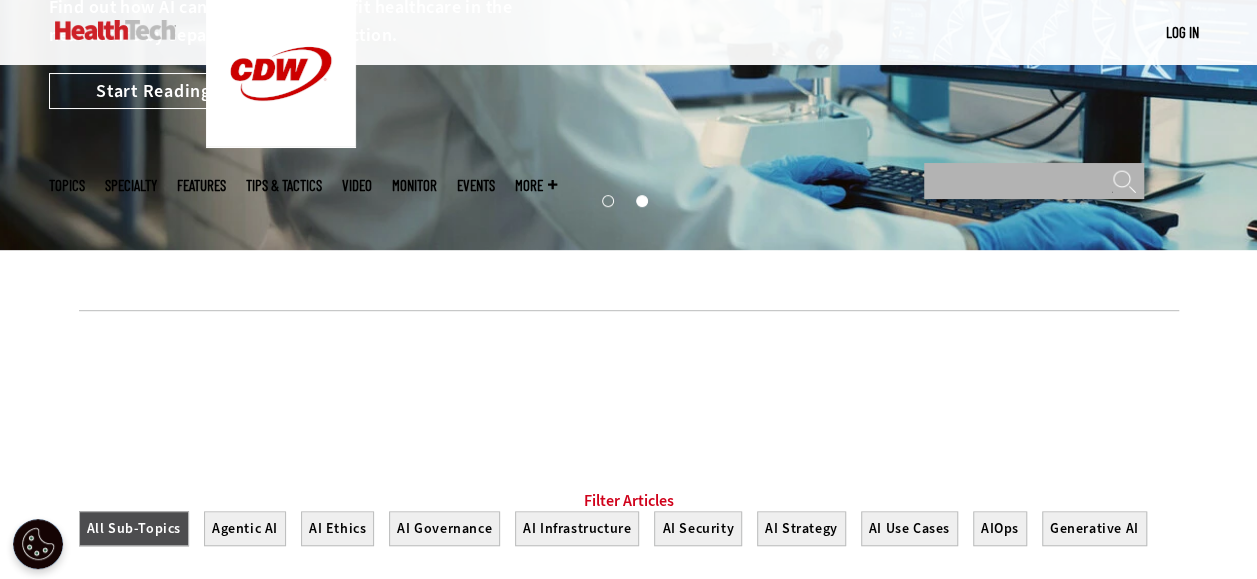 click on "Search" at bounding box center [1034, 181] 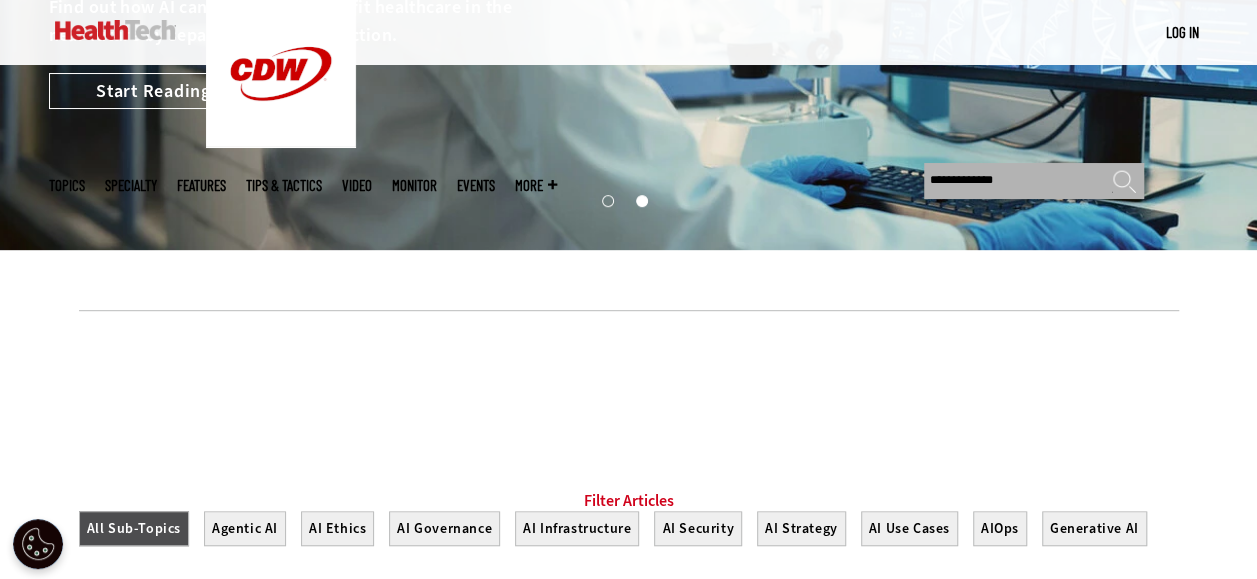 type on "**********" 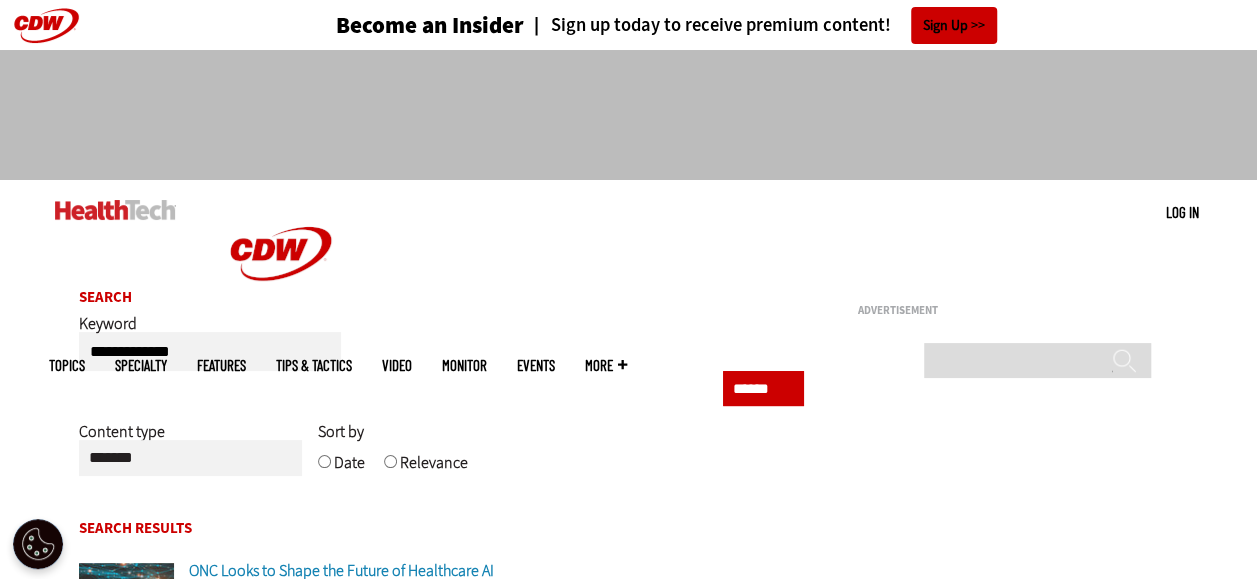 scroll, scrollTop: 0, scrollLeft: 0, axis: both 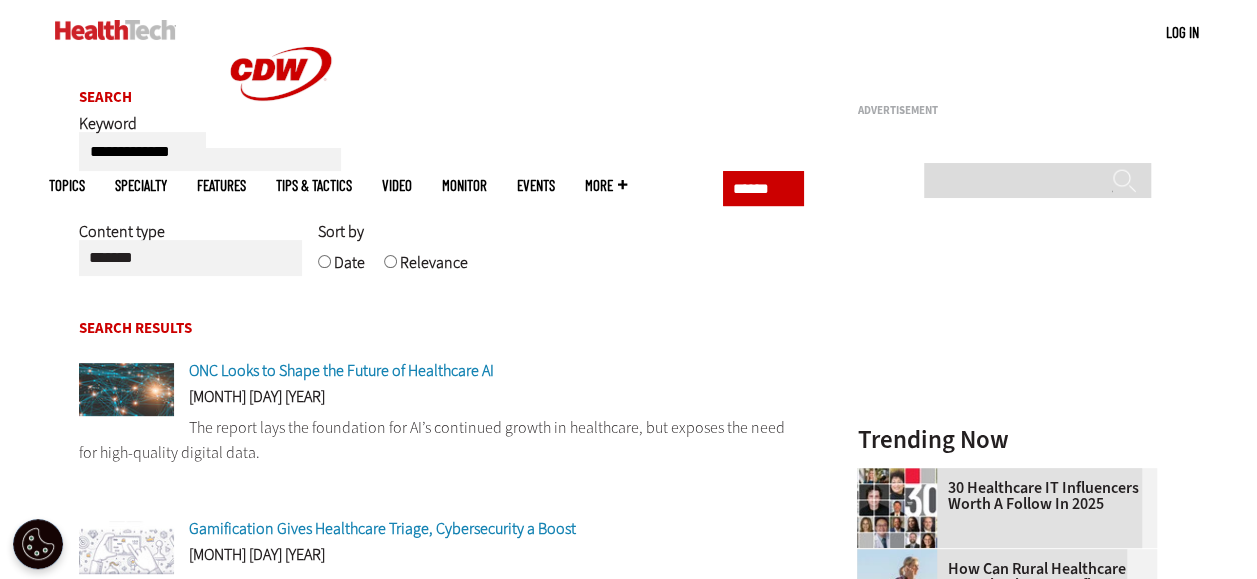click on "Relevance" at bounding box center (426, 263) 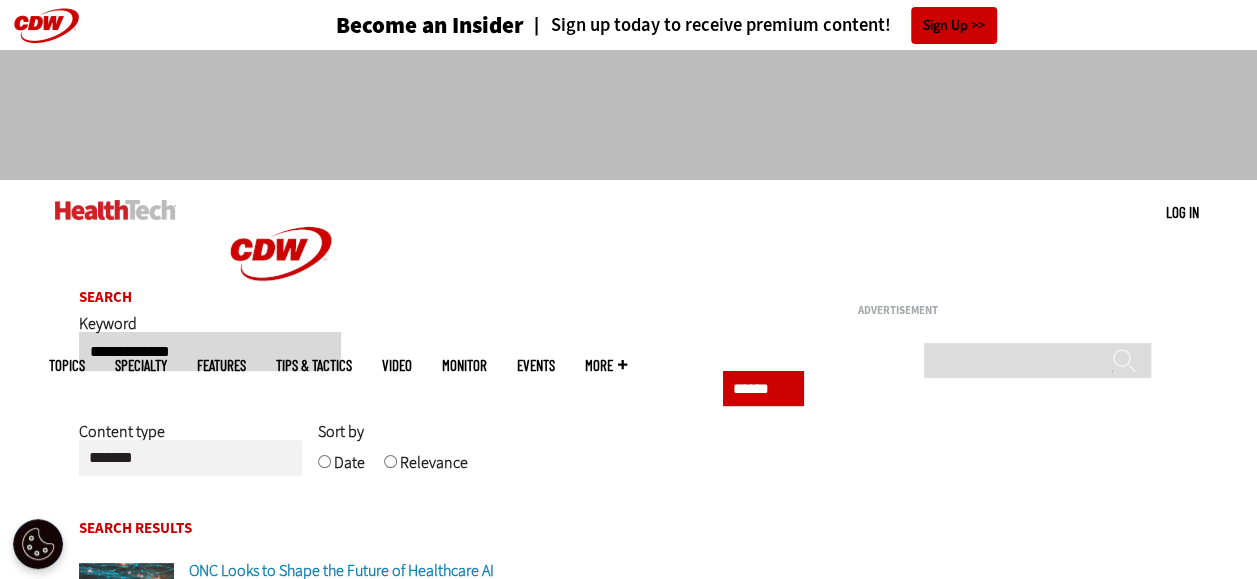drag, startPoint x: 240, startPoint y: 356, endPoint x: 92, endPoint y: 352, distance: 148.05405 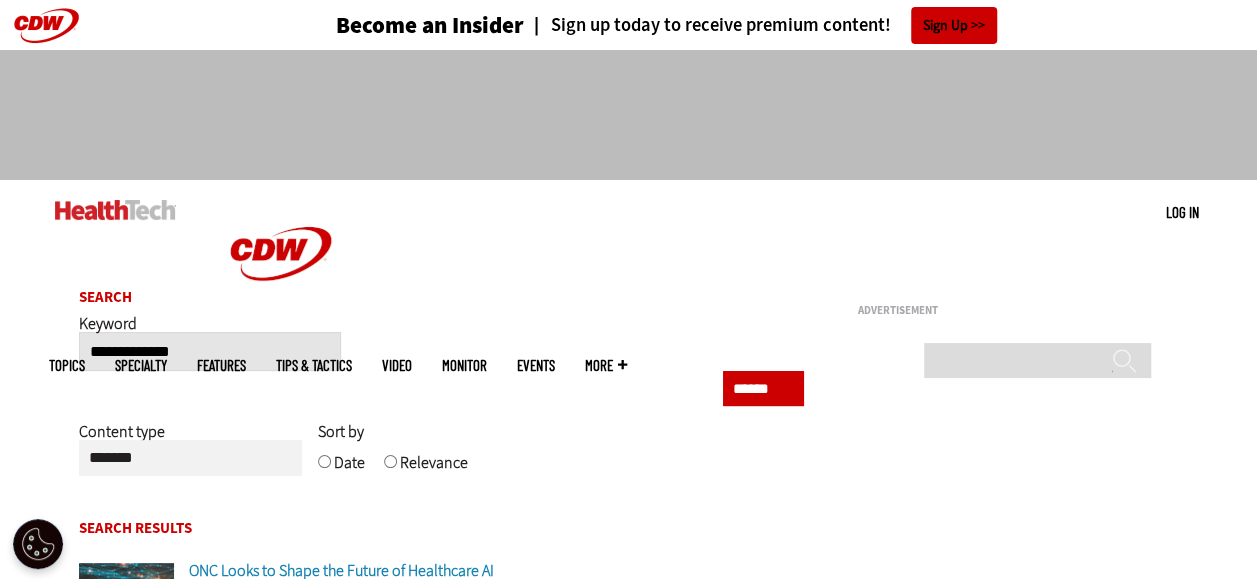 type on "*" 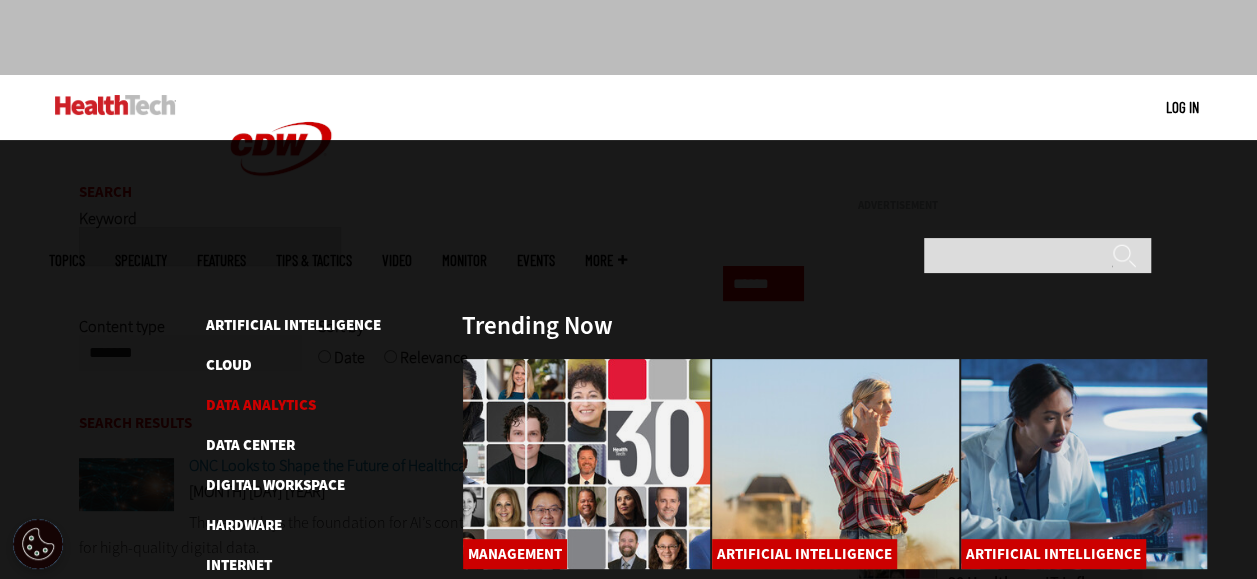scroll, scrollTop: 100, scrollLeft: 0, axis: vertical 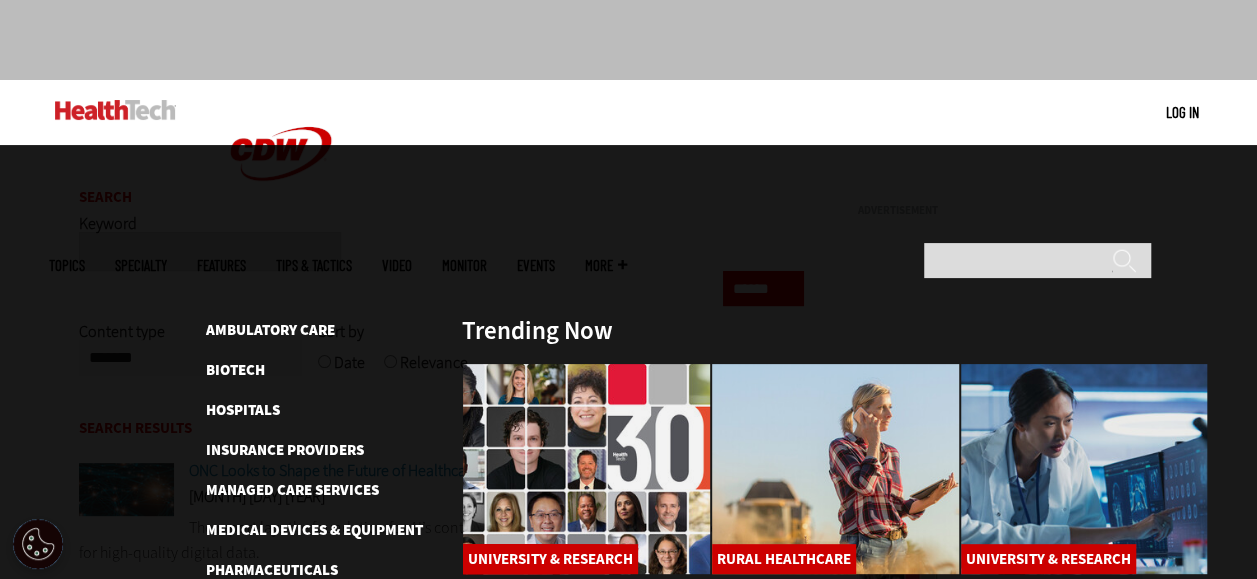 type 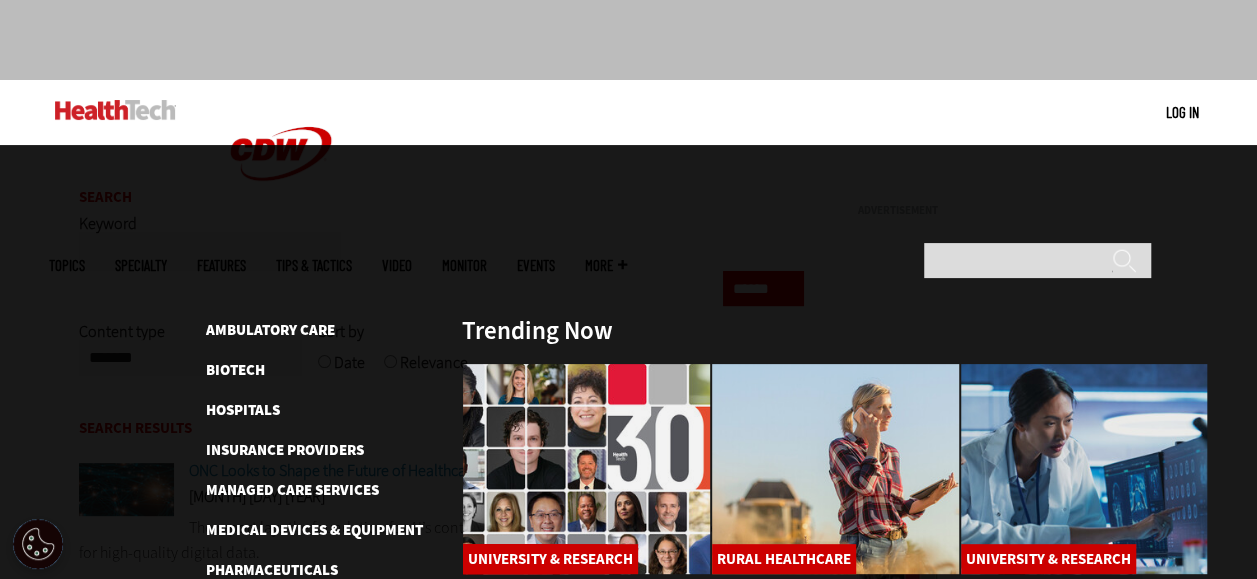 click at bounding box center (115, 110) 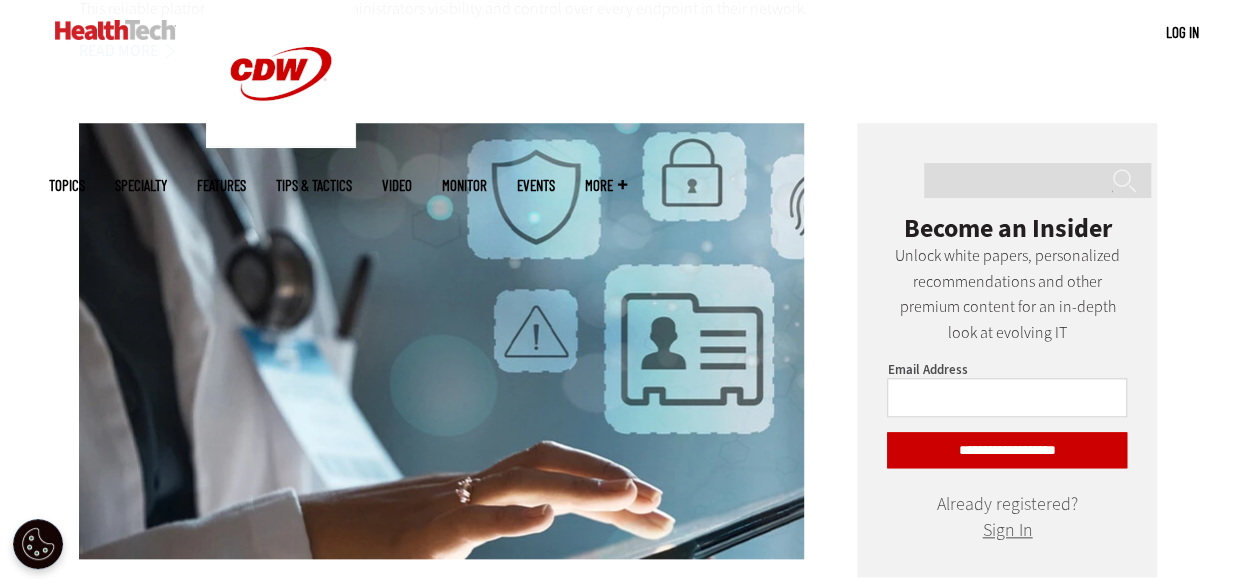 scroll, scrollTop: 0, scrollLeft: 0, axis: both 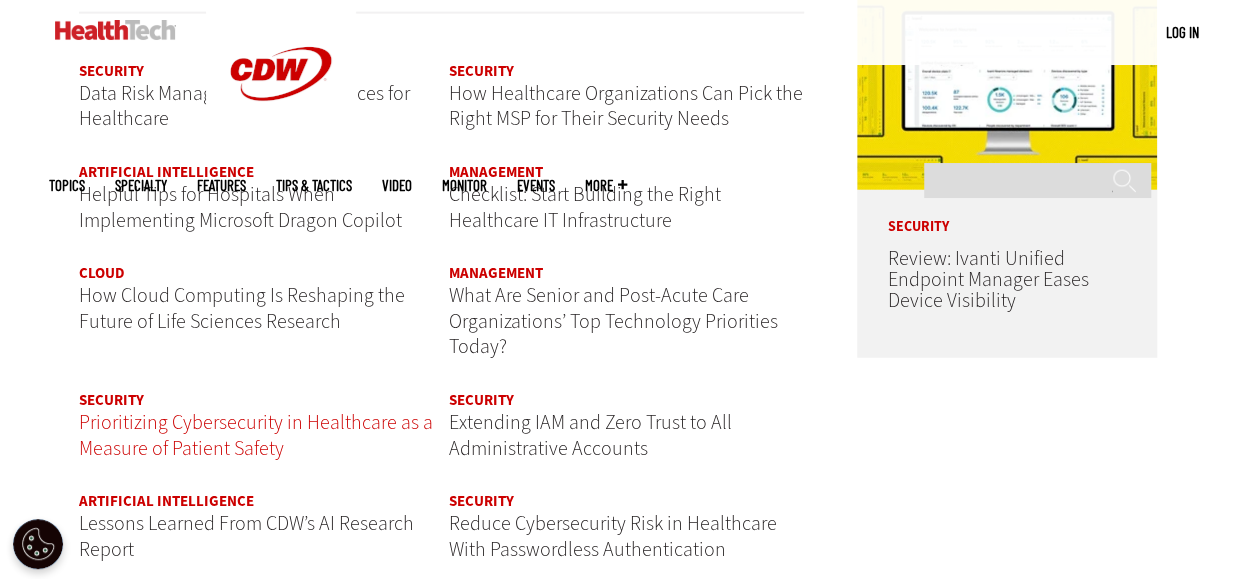 click on "Prioritizing Cybersecurity in Healthcare as a Measure of Patient Safety" at bounding box center [256, 435] 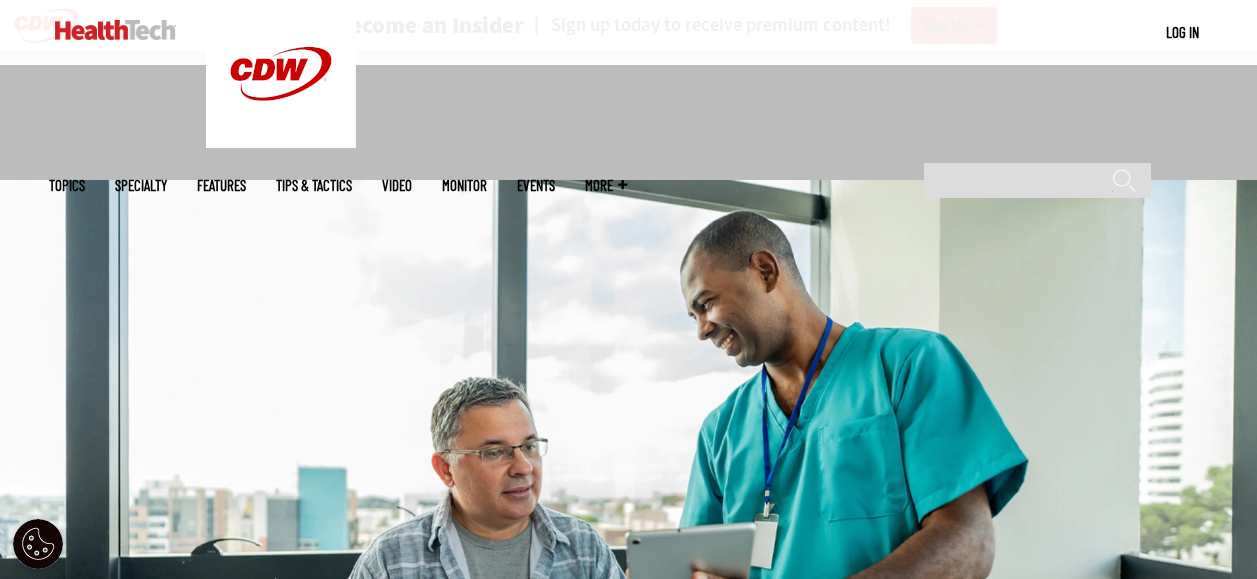 scroll, scrollTop: 500, scrollLeft: 0, axis: vertical 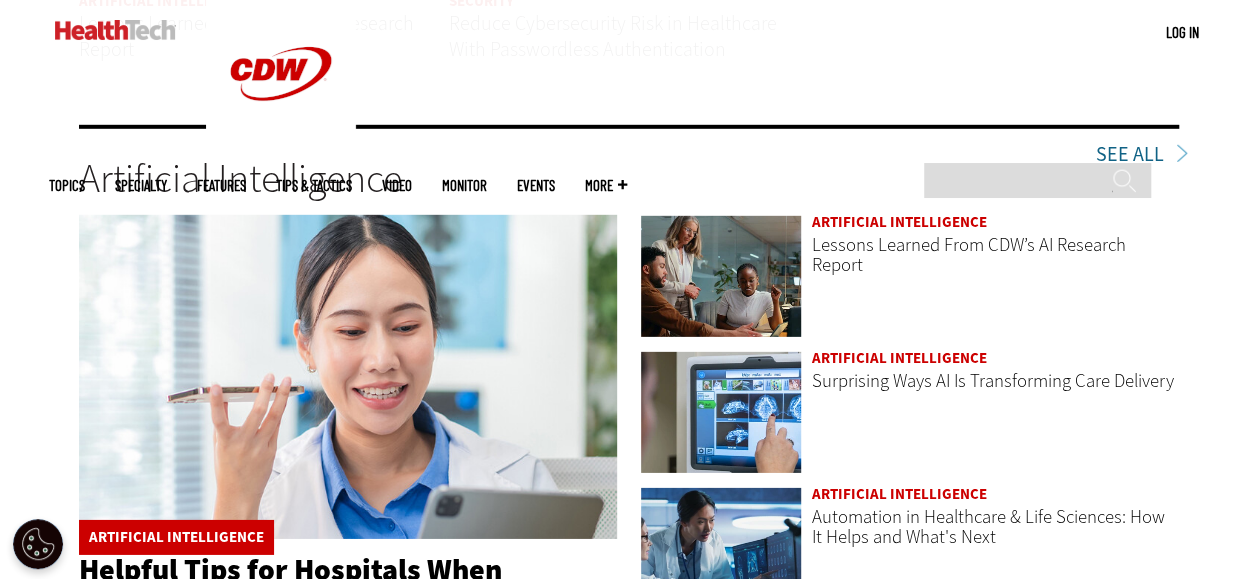 click on "See All" at bounding box center (1137, 155) 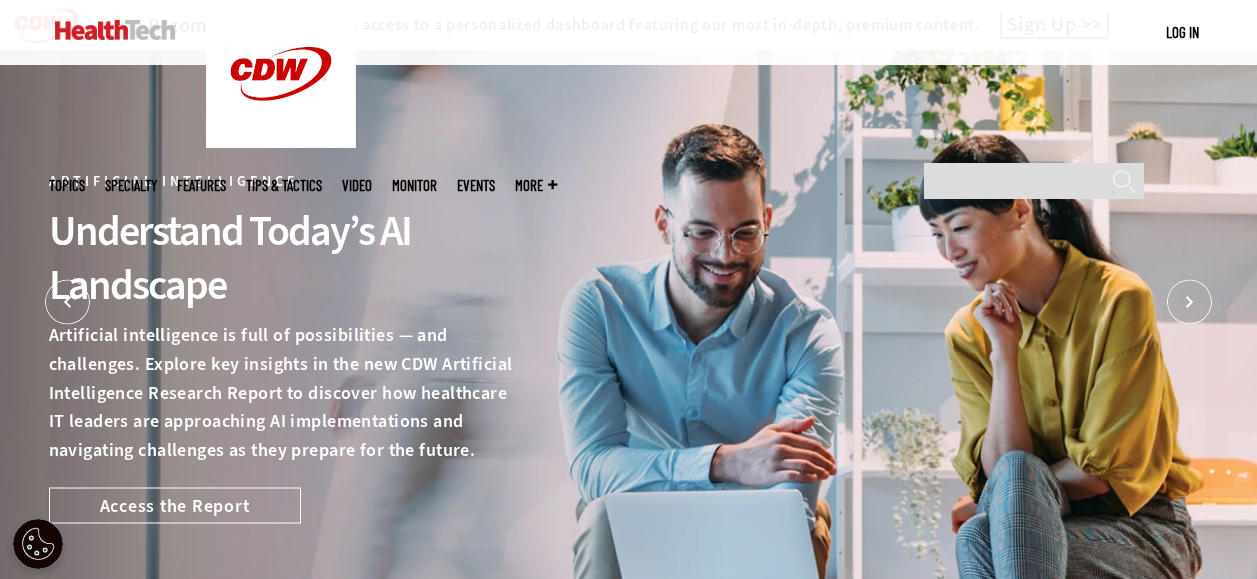 scroll, scrollTop: 400, scrollLeft: 0, axis: vertical 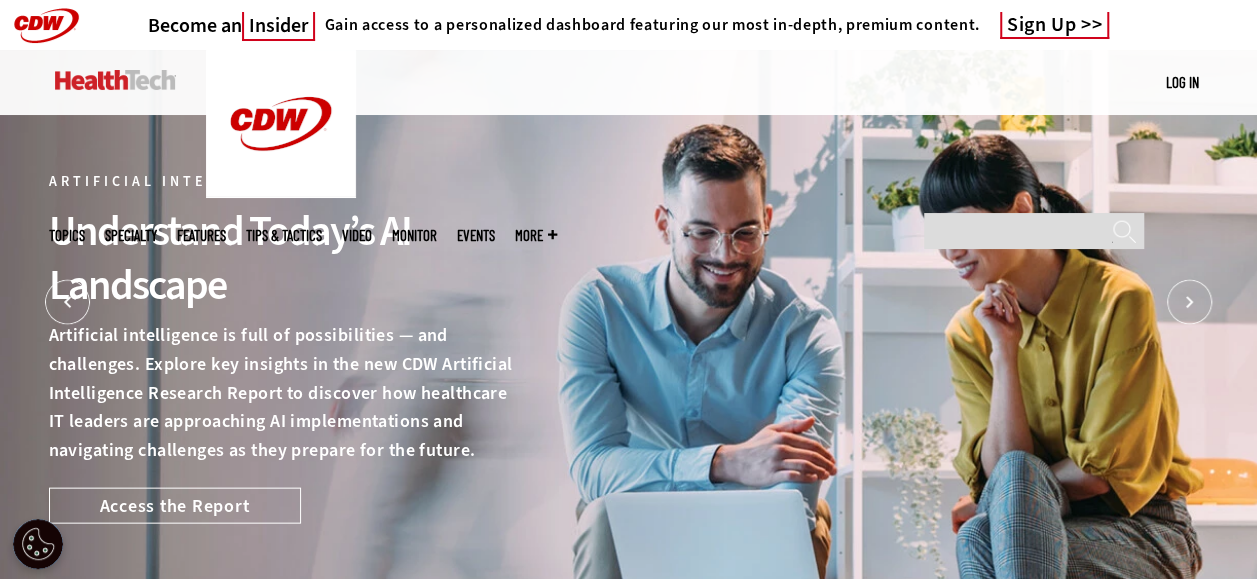 click on "Become an  Insider
Gain access to a personalized dashboard featuring our most in-depth, premium content.
Sign Up" at bounding box center [629, 25] 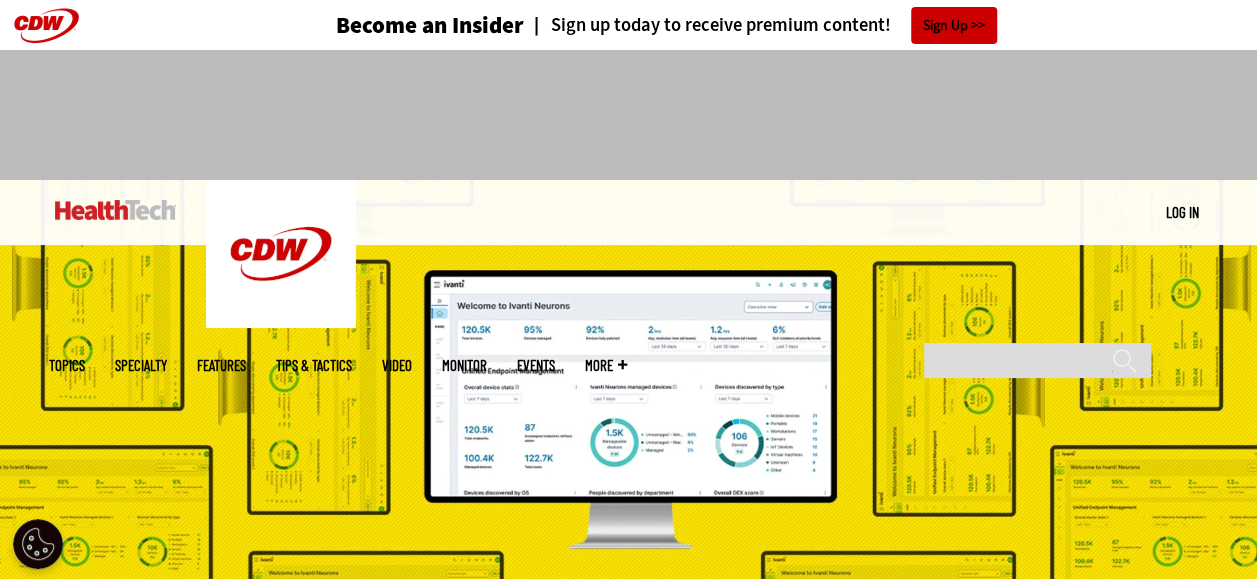 scroll, scrollTop: 0, scrollLeft: 0, axis: both 